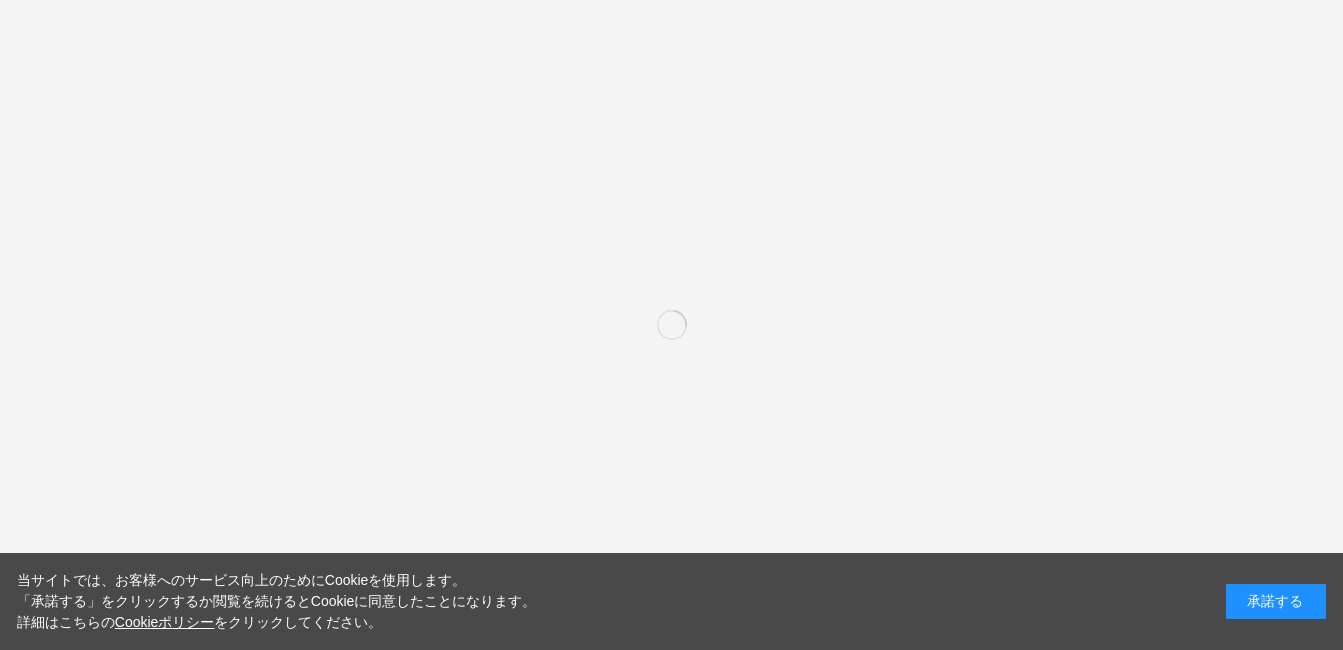 scroll, scrollTop: 0, scrollLeft: 0, axis: both 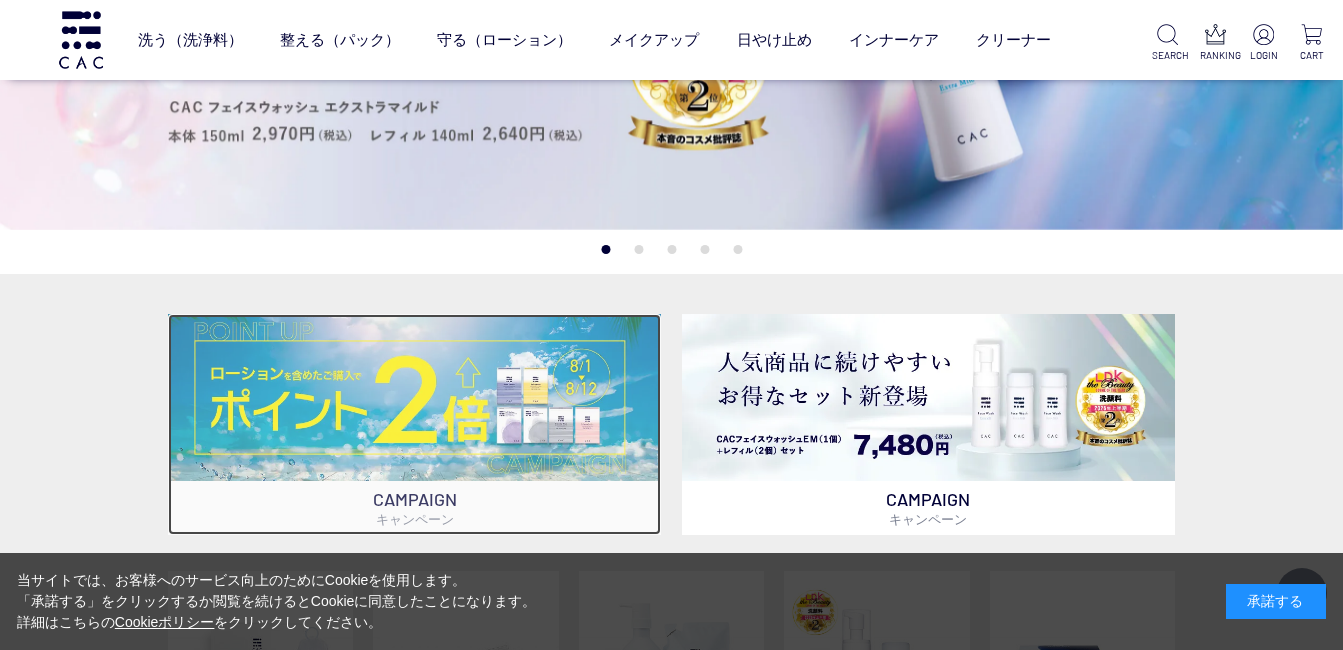click at bounding box center [415, 397] 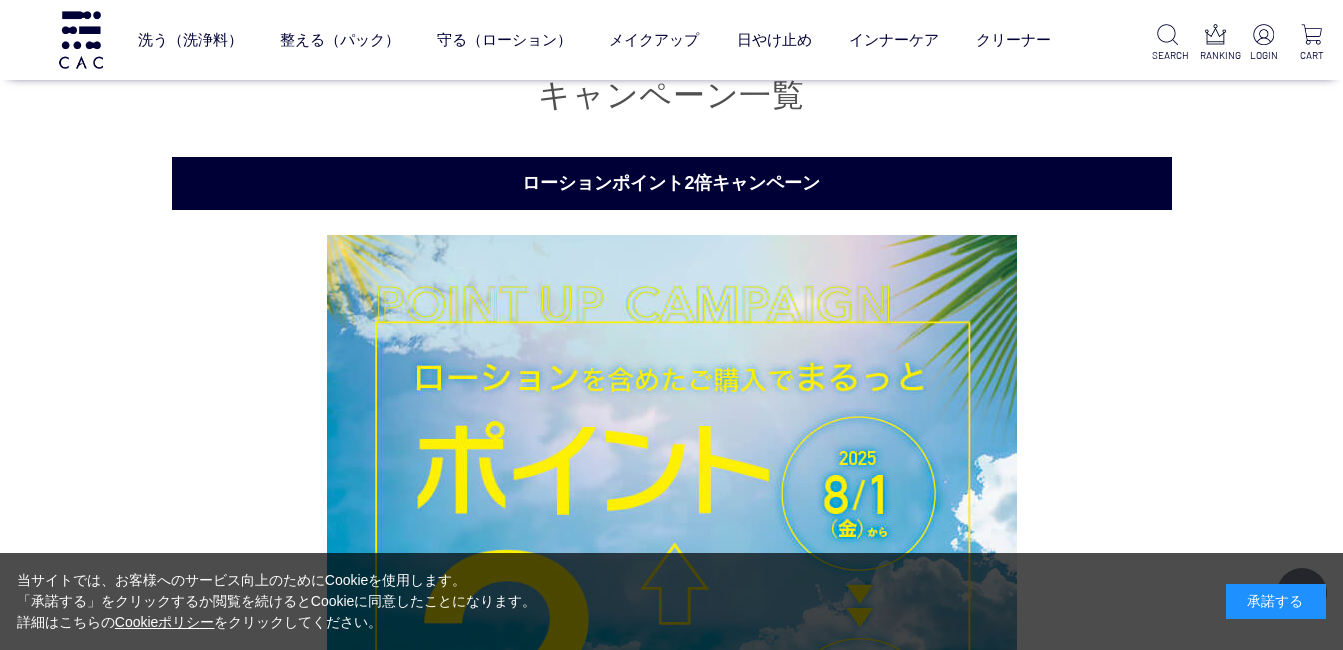 scroll, scrollTop: 288, scrollLeft: 0, axis: vertical 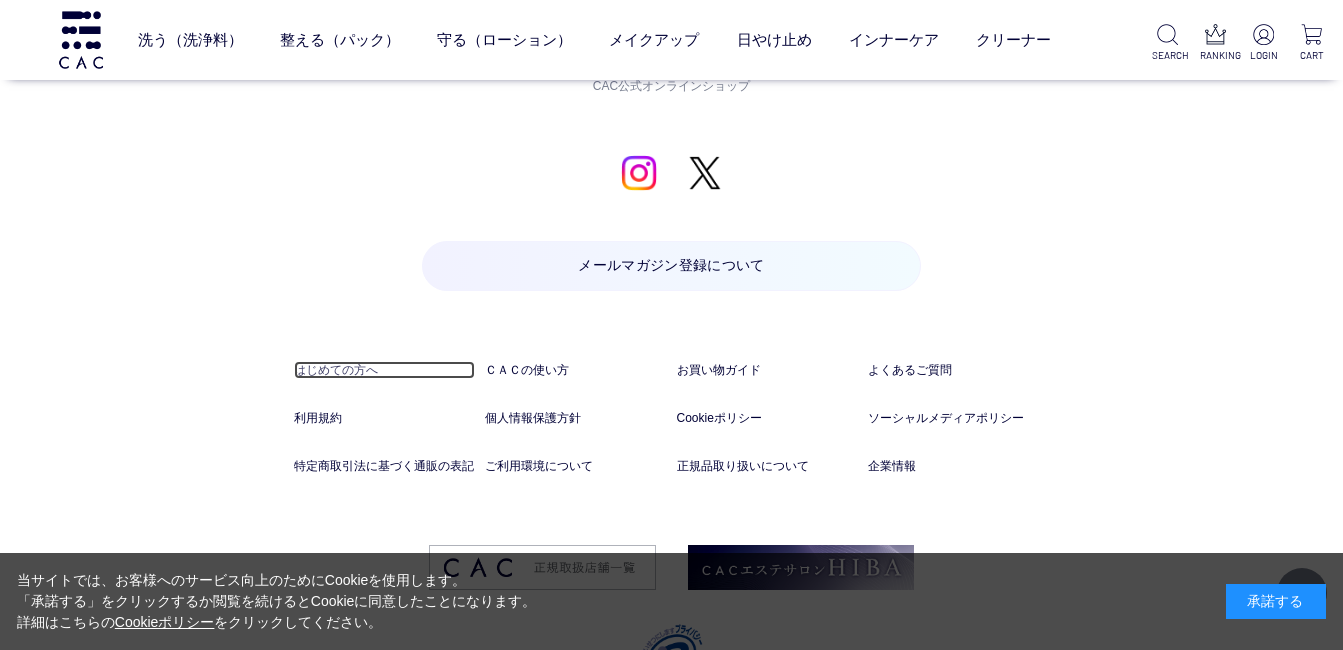 click on "はじめての方へ" at bounding box center [384, 370] 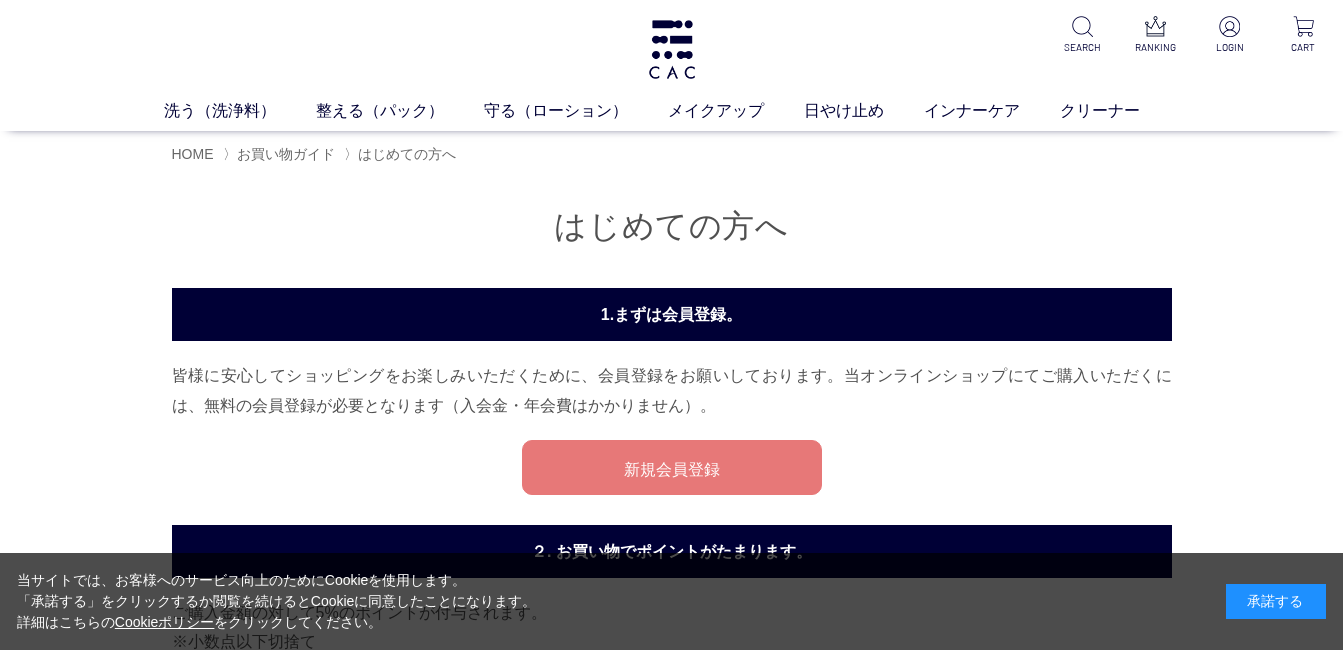 scroll, scrollTop: 0, scrollLeft: 0, axis: both 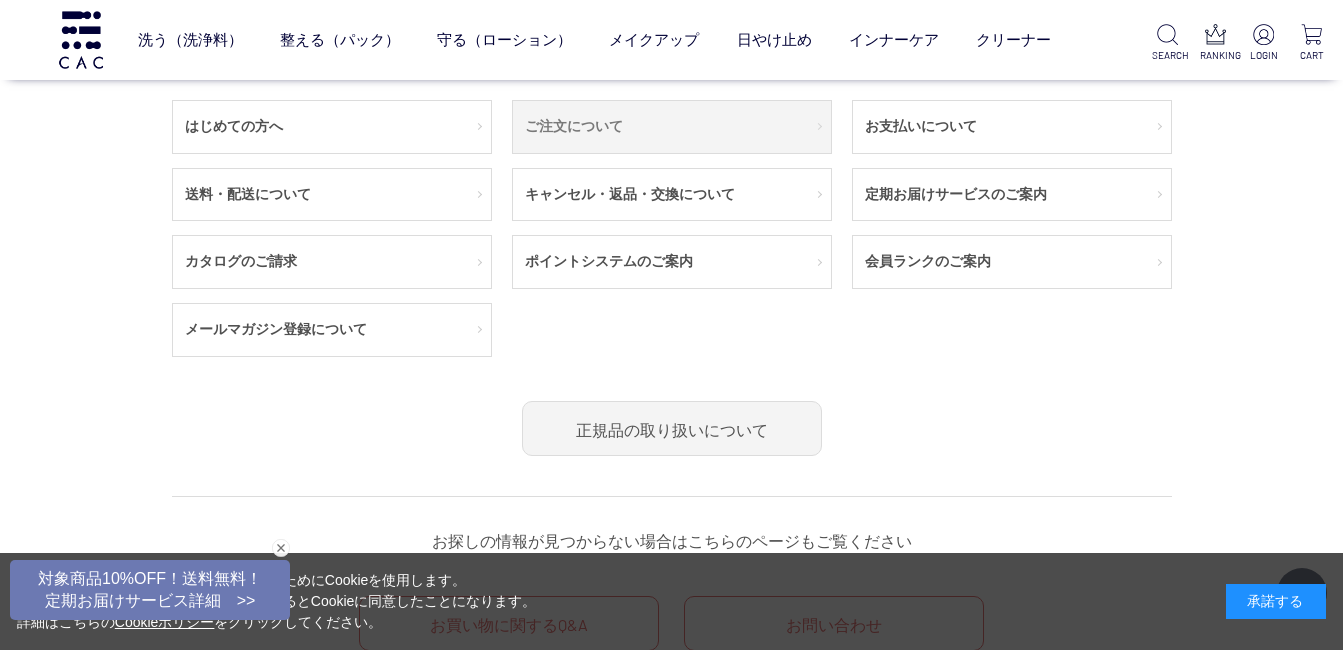 click on "ご注文について" at bounding box center (672, 127) 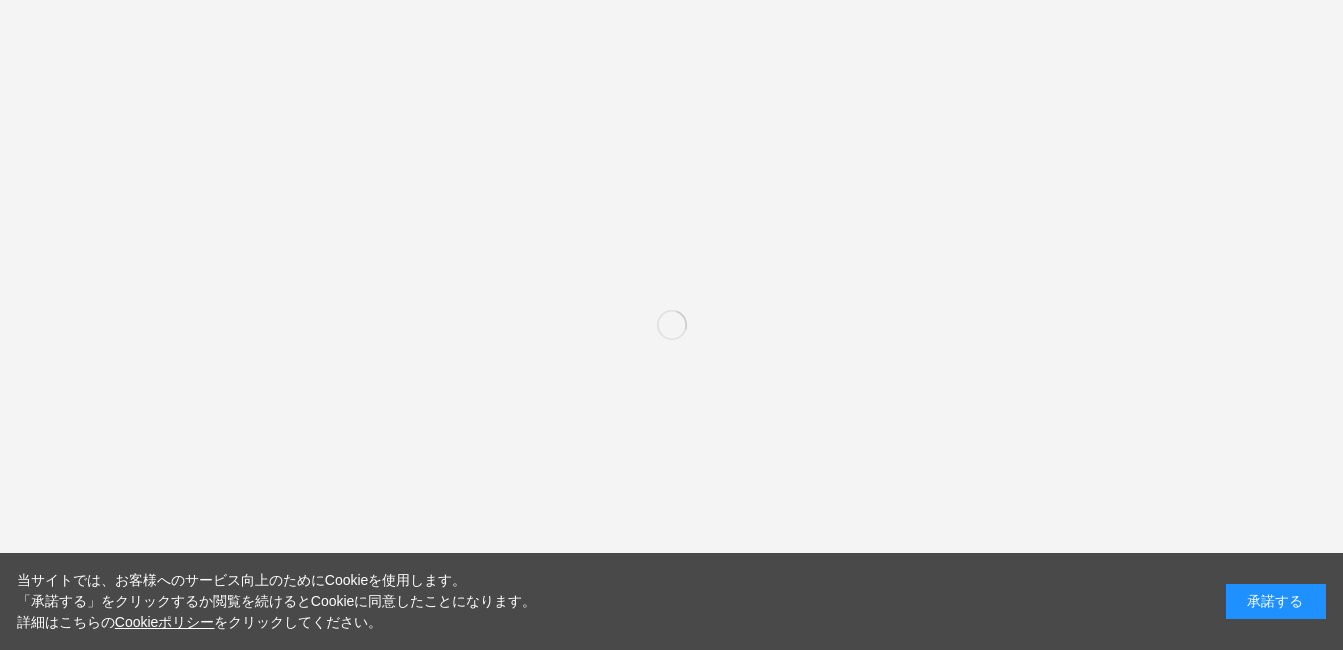 scroll, scrollTop: 0, scrollLeft: 0, axis: both 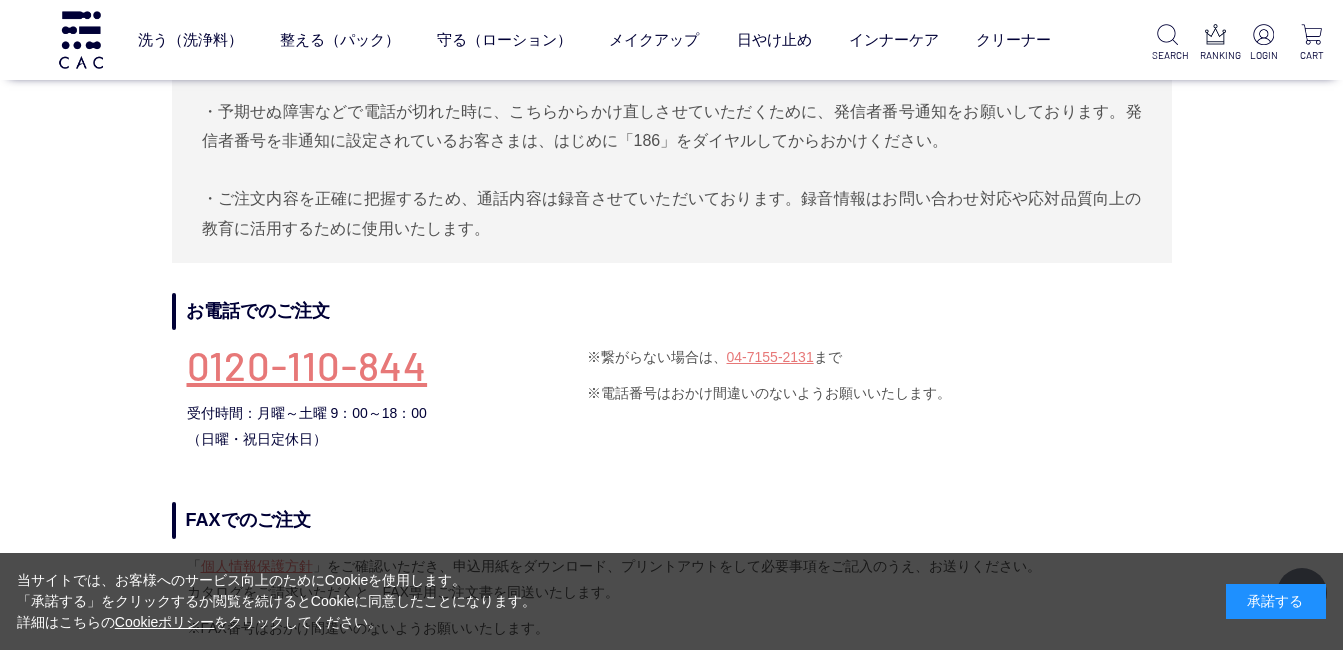 click on "0120-110-844" at bounding box center [387, 373] 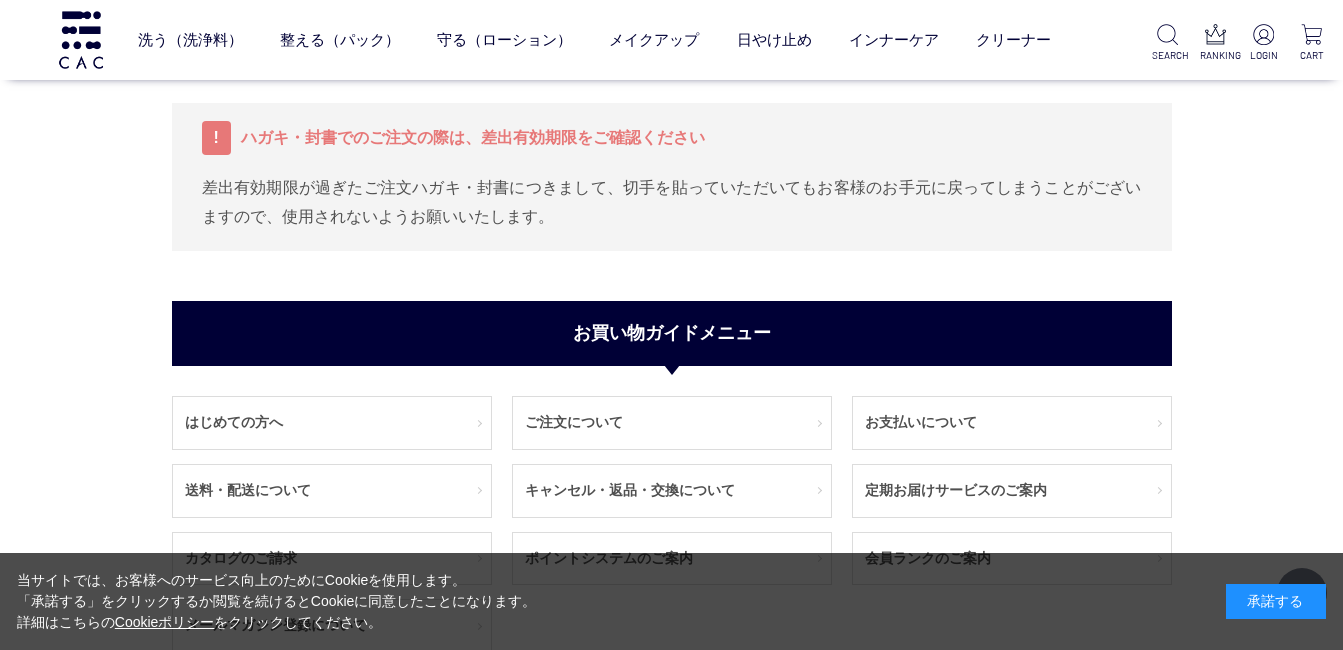 scroll, scrollTop: 2300, scrollLeft: 0, axis: vertical 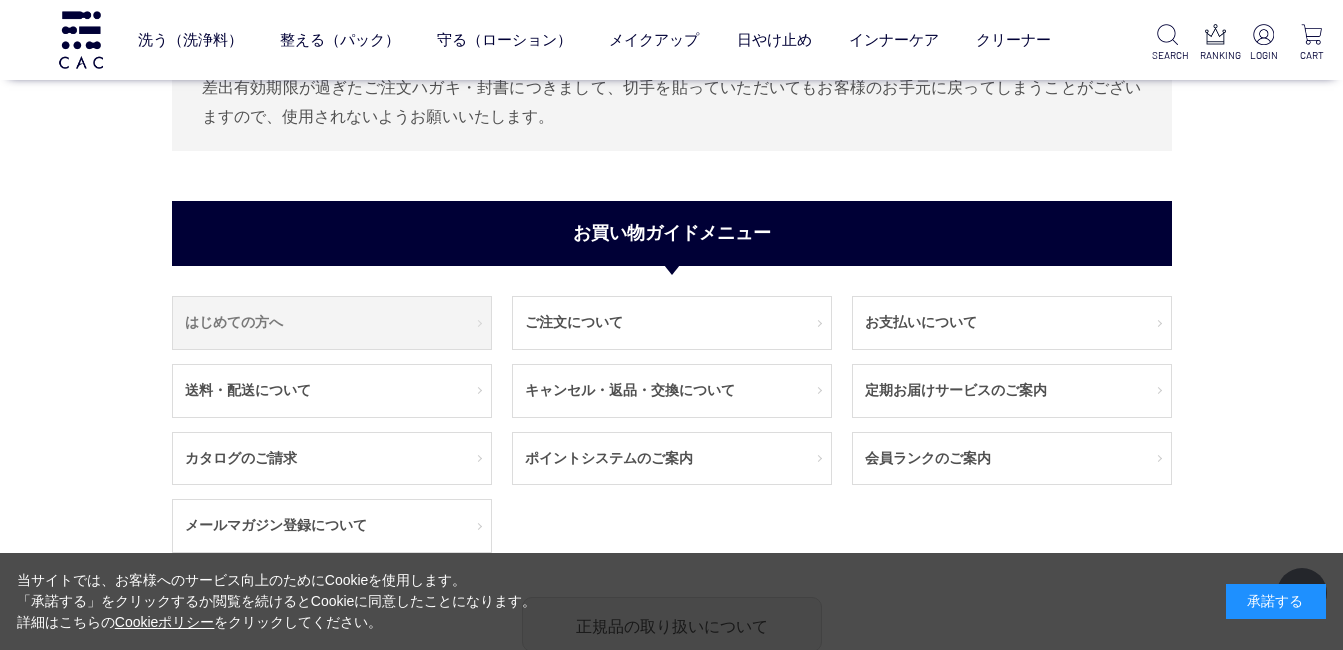 click on "はじめての方へ" at bounding box center [332, 323] 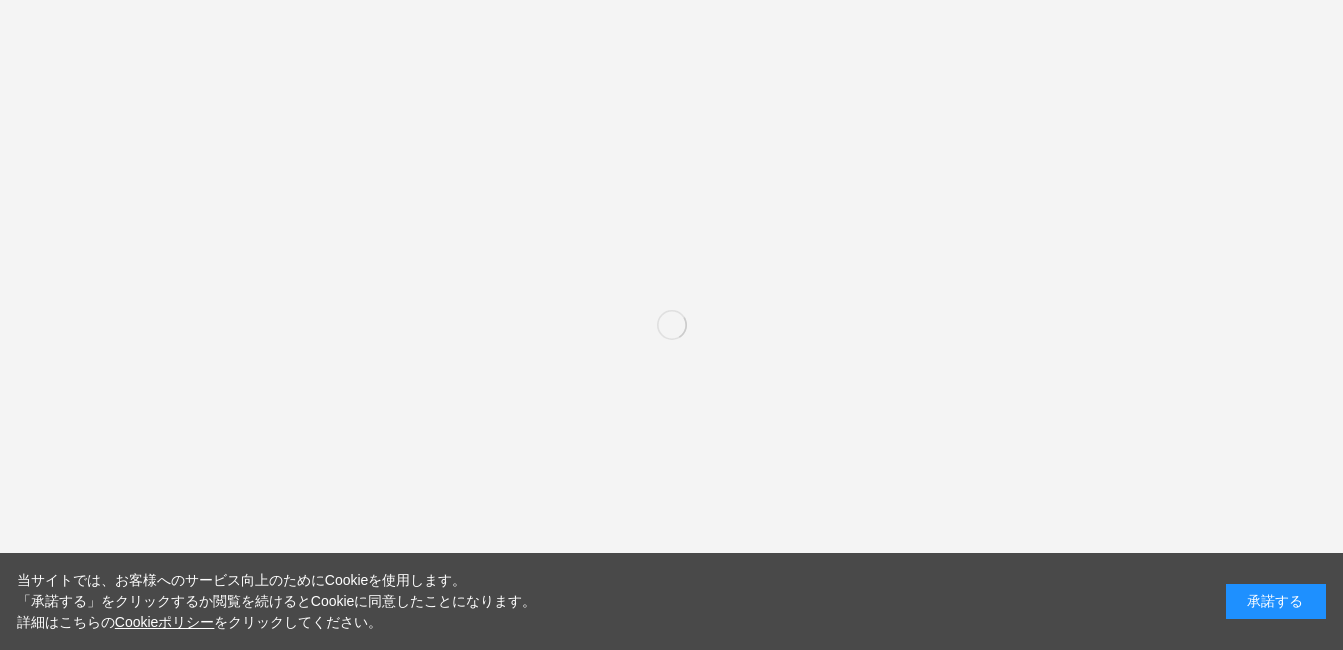 scroll, scrollTop: 0, scrollLeft: 0, axis: both 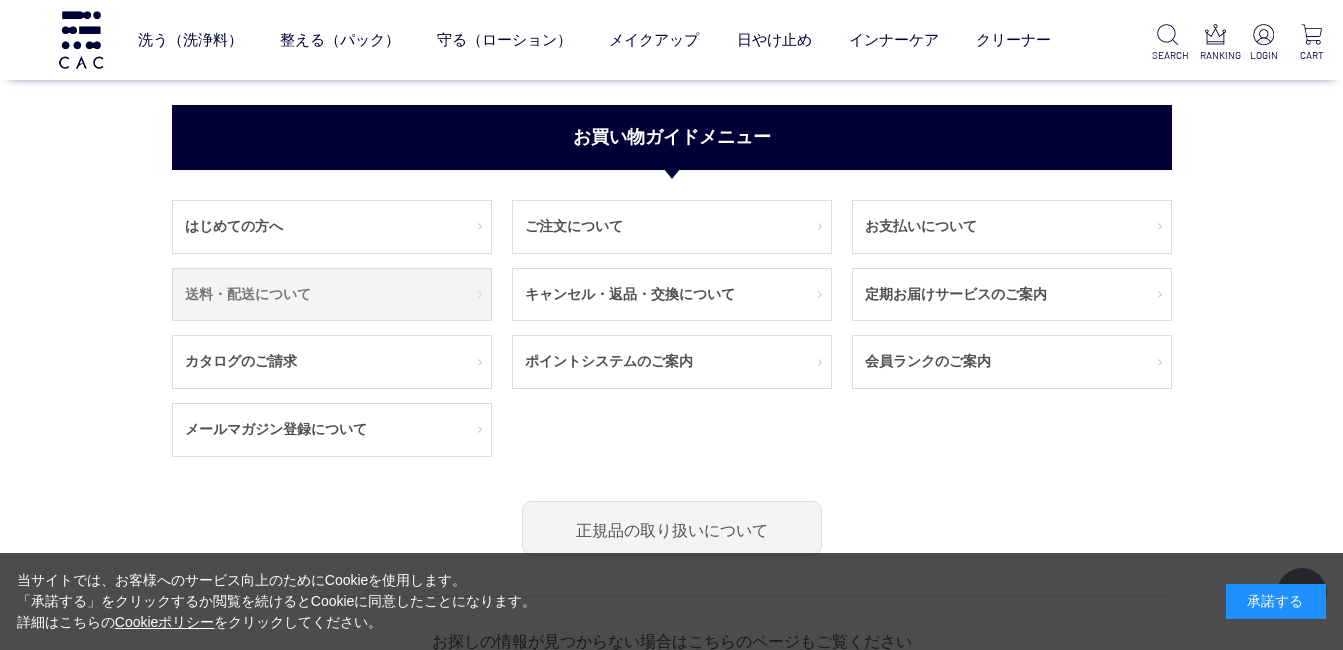 click on "送料・配送について" at bounding box center (332, 295) 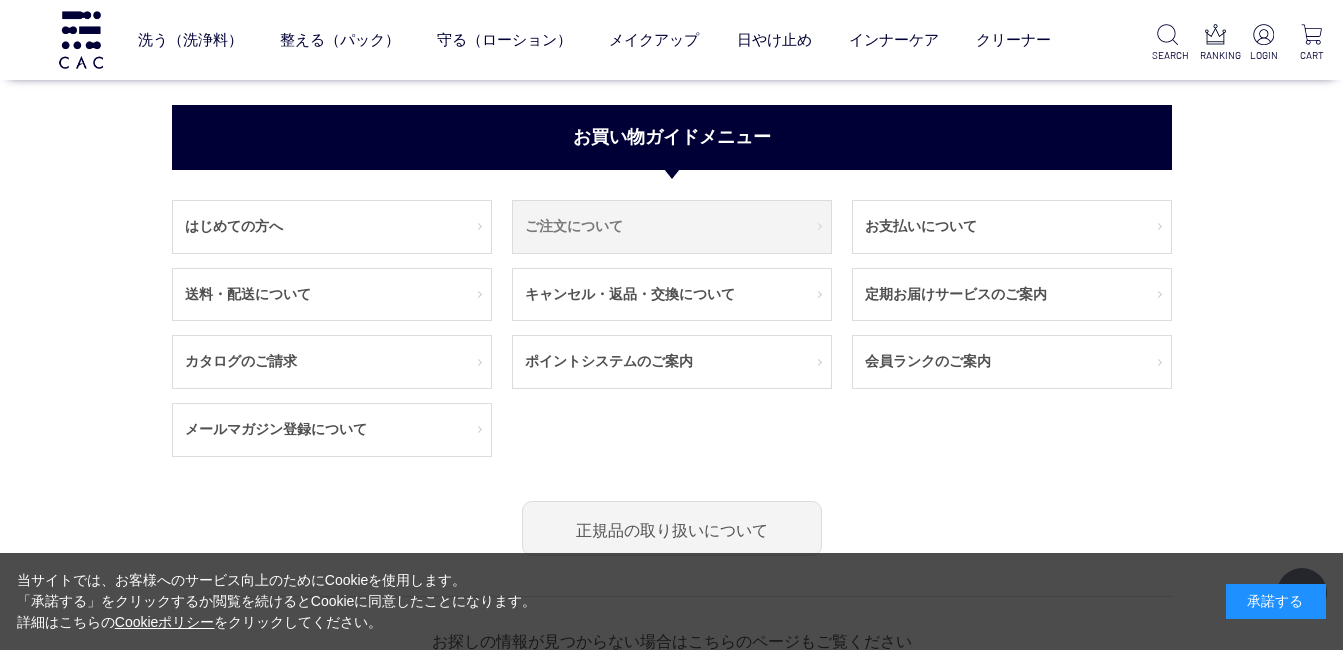 click on "ご注文について" at bounding box center [672, 227] 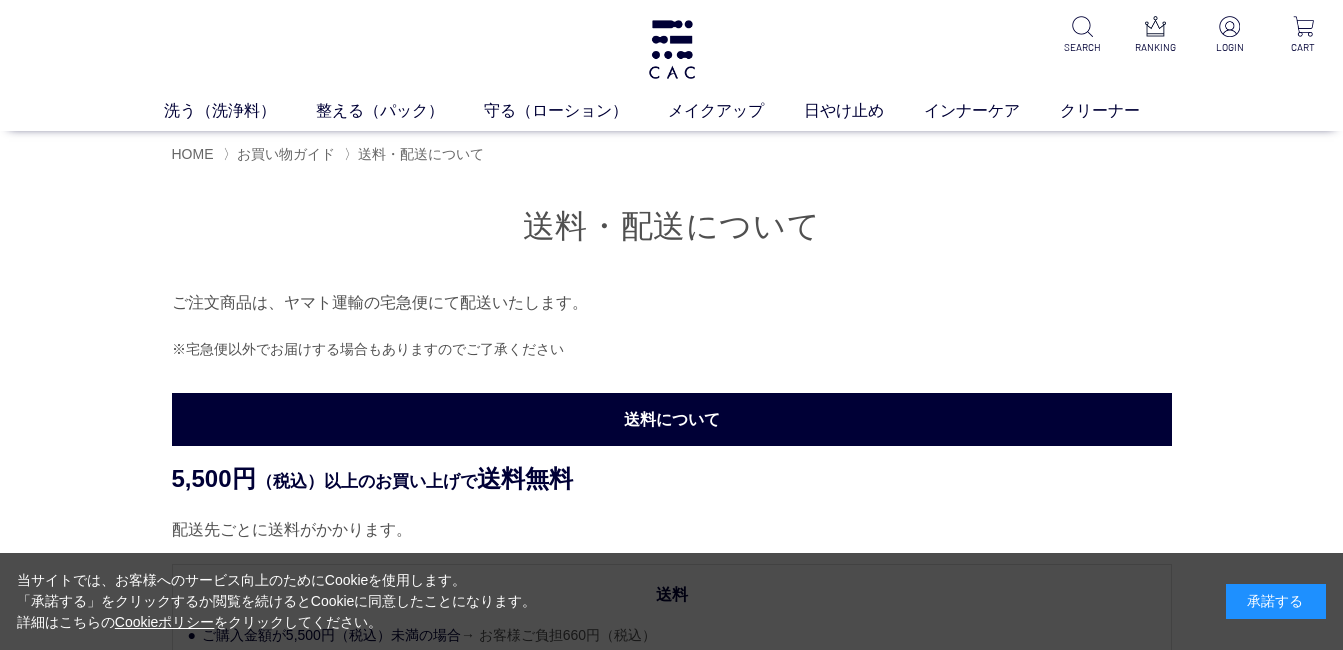 scroll, scrollTop: 0, scrollLeft: 0, axis: both 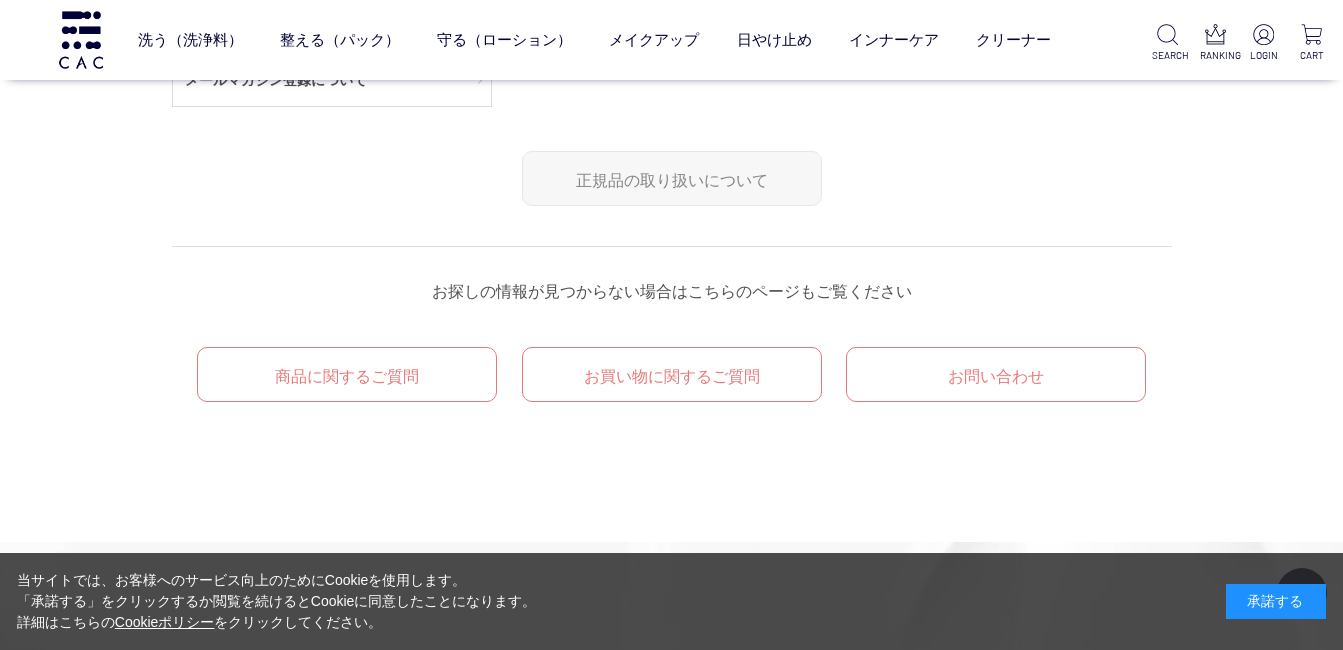 click on "正規品の取り扱いについて" at bounding box center [672, 178] 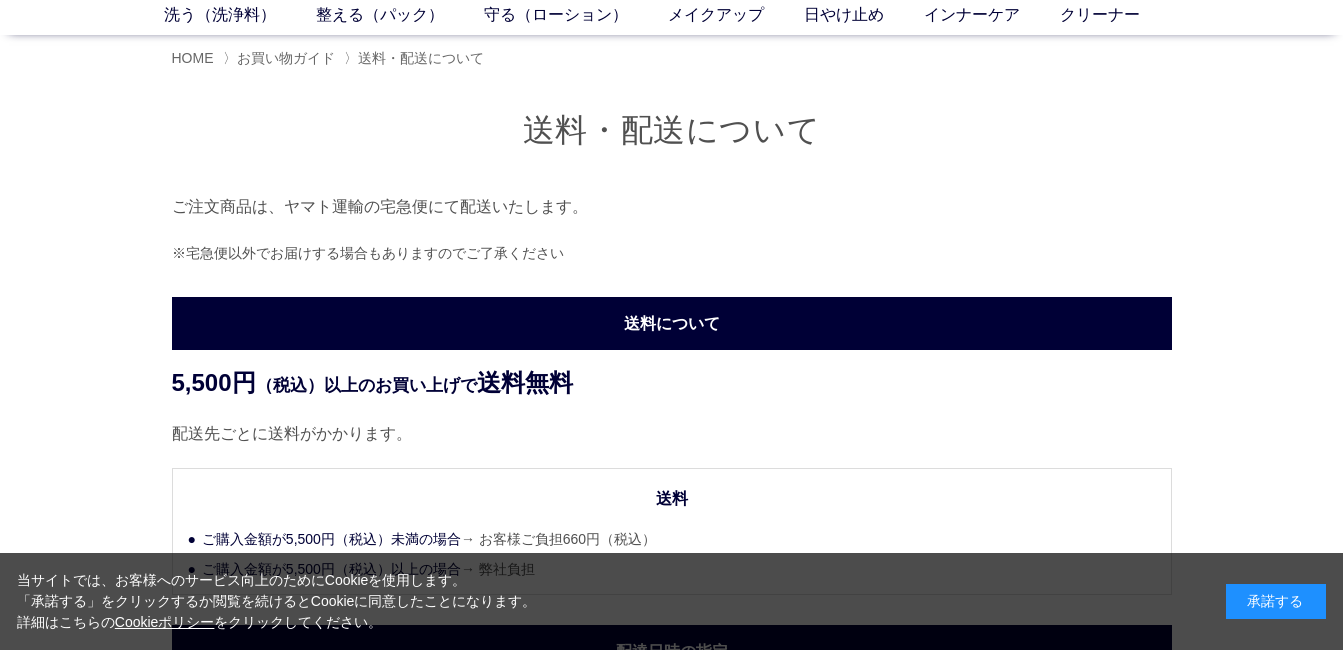 scroll, scrollTop: 0, scrollLeft: 0, axis: both 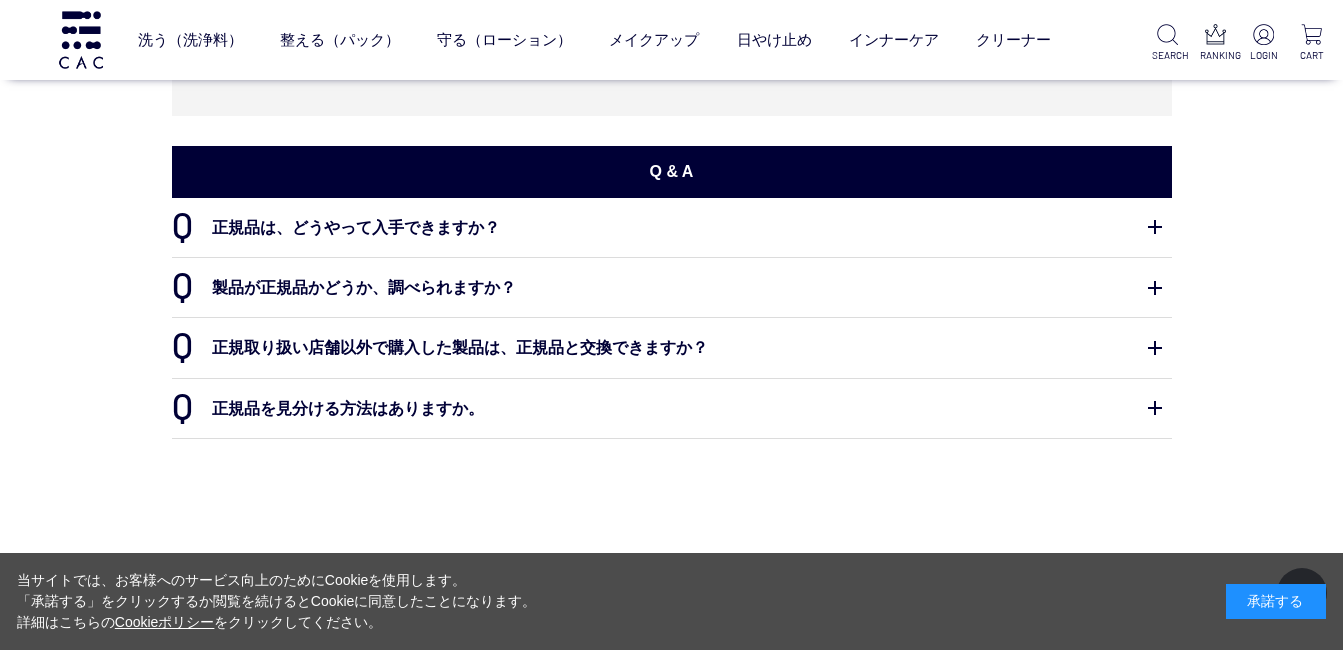 click on "正規品は、どうやって入手できますか？" at bounding box center [672, 227] 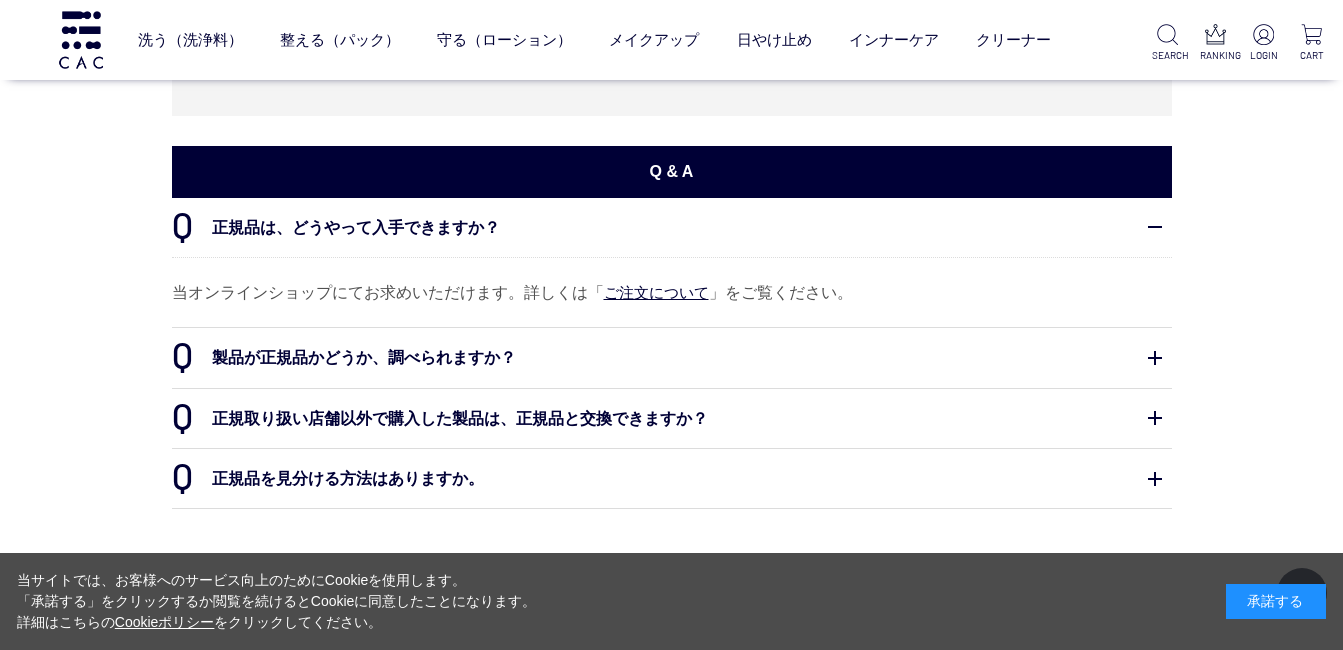 click on "製品が正規品かどうか、調べられますか？" at bounding box center (672, 357) 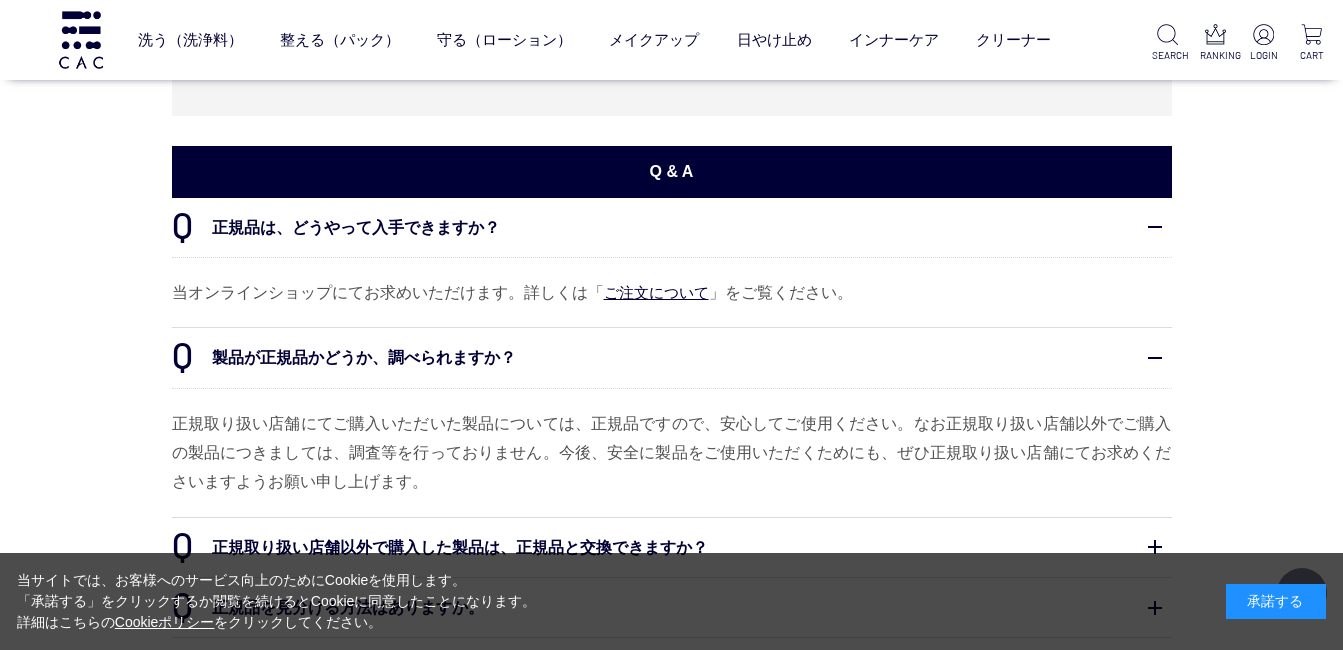 scroll, scrollTop: 500, scrollLeft: 0, axis: vertical 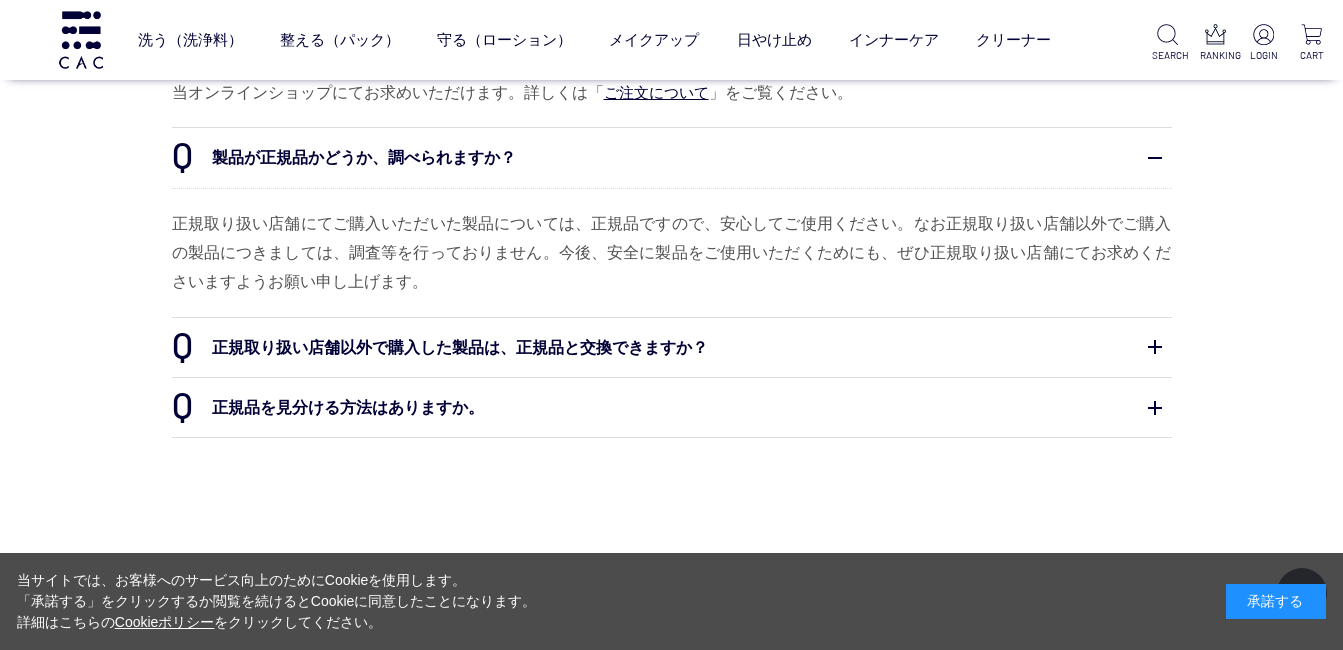 click on "正規取り扱い店舗以外で購入した製品は、正規品と交換できますか？" at bounding box center (672, 347) 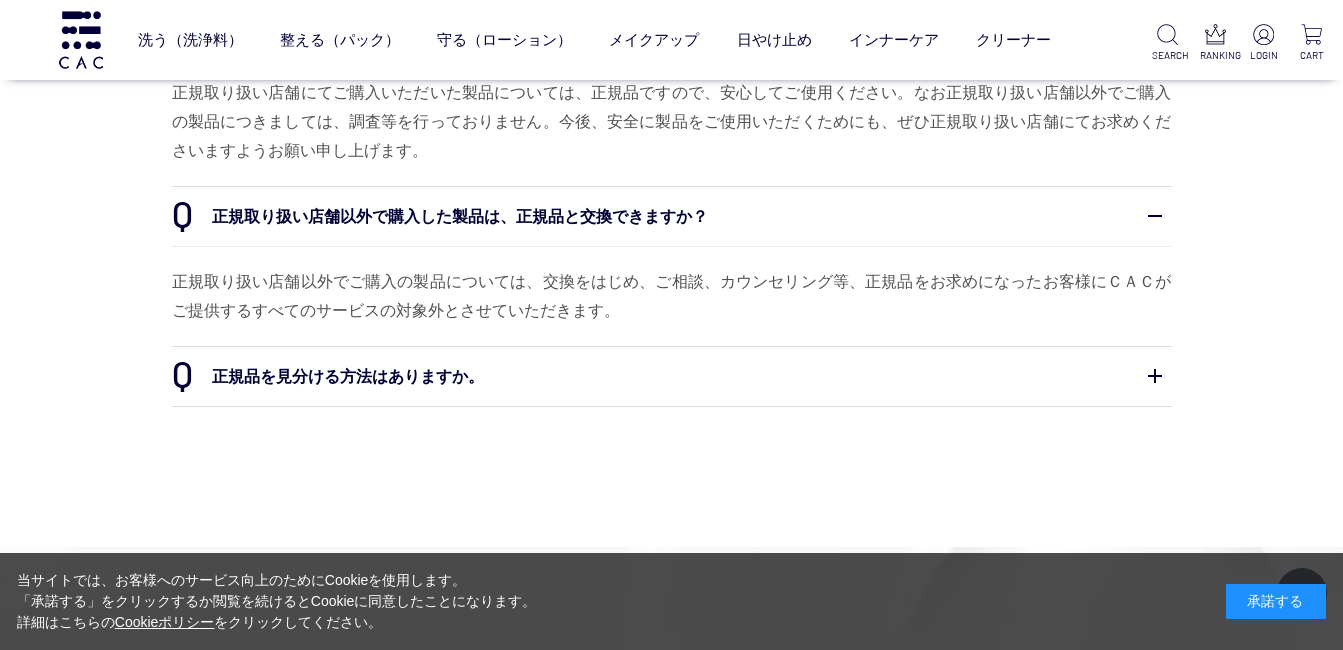 scroll, scrollTop: 800, scrollLeft: 0, axis: vertical 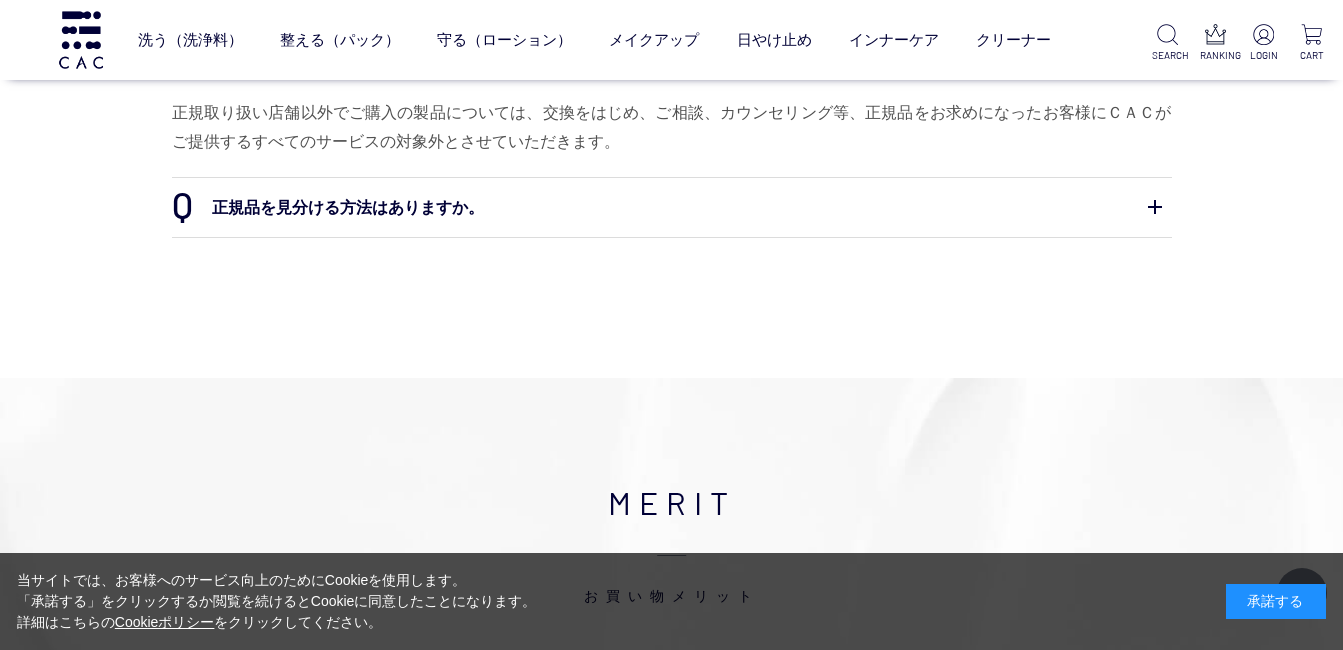 click on "正規品を見分ける方法はありますか。" at bounding box center (672, 207) 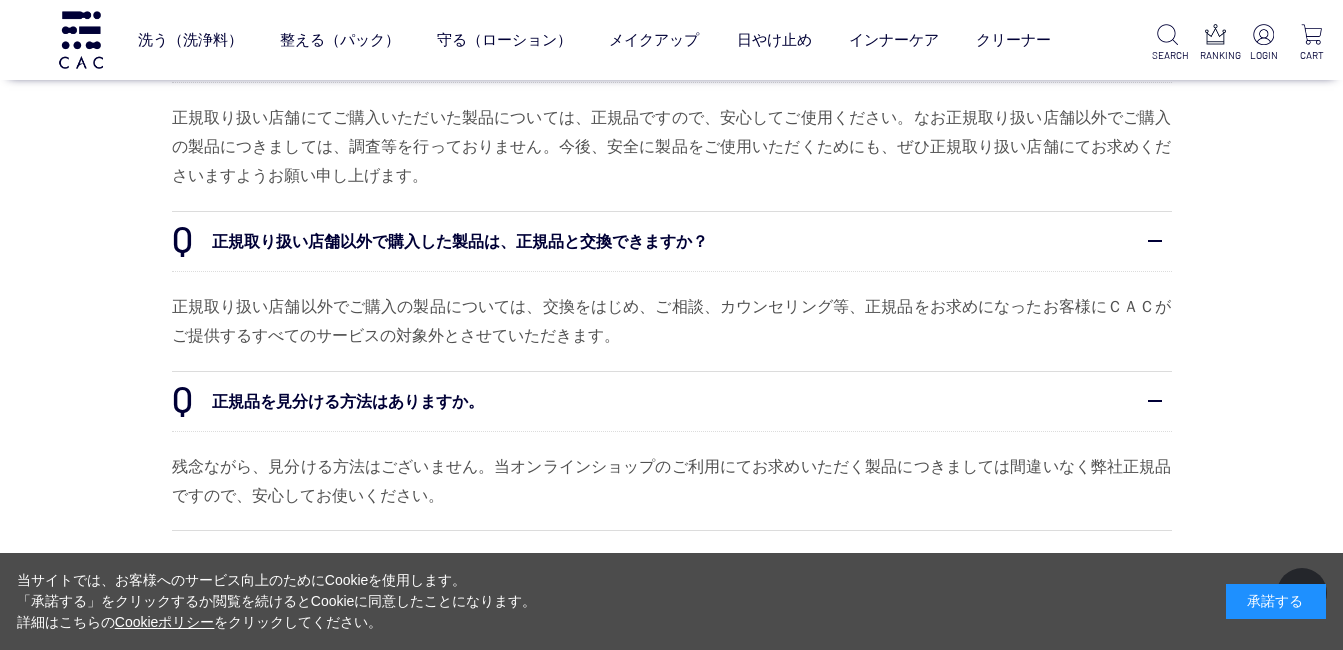 scroll, scrollTop: 600, scrollLeft: 0, axis: vertical 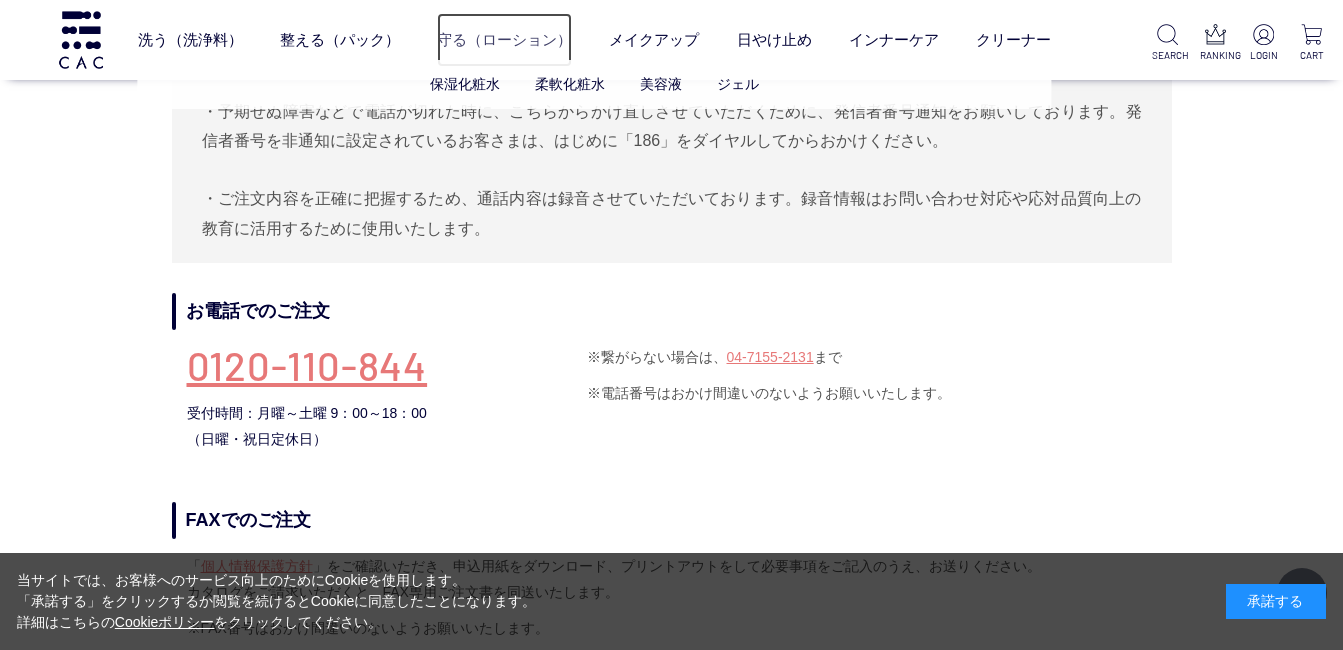 click on "守る（ローション）" at bounding box center (504, 39) 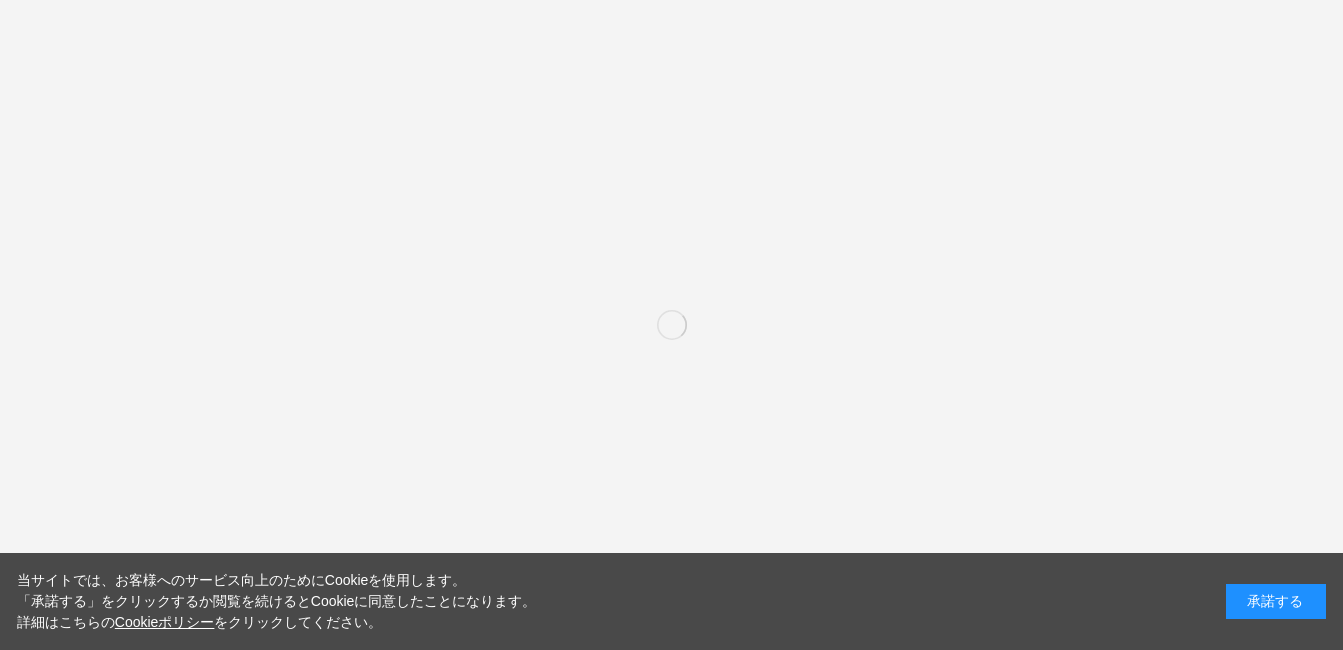 scroll, scrollTop: 0, scrollLeft: 0, axis: both 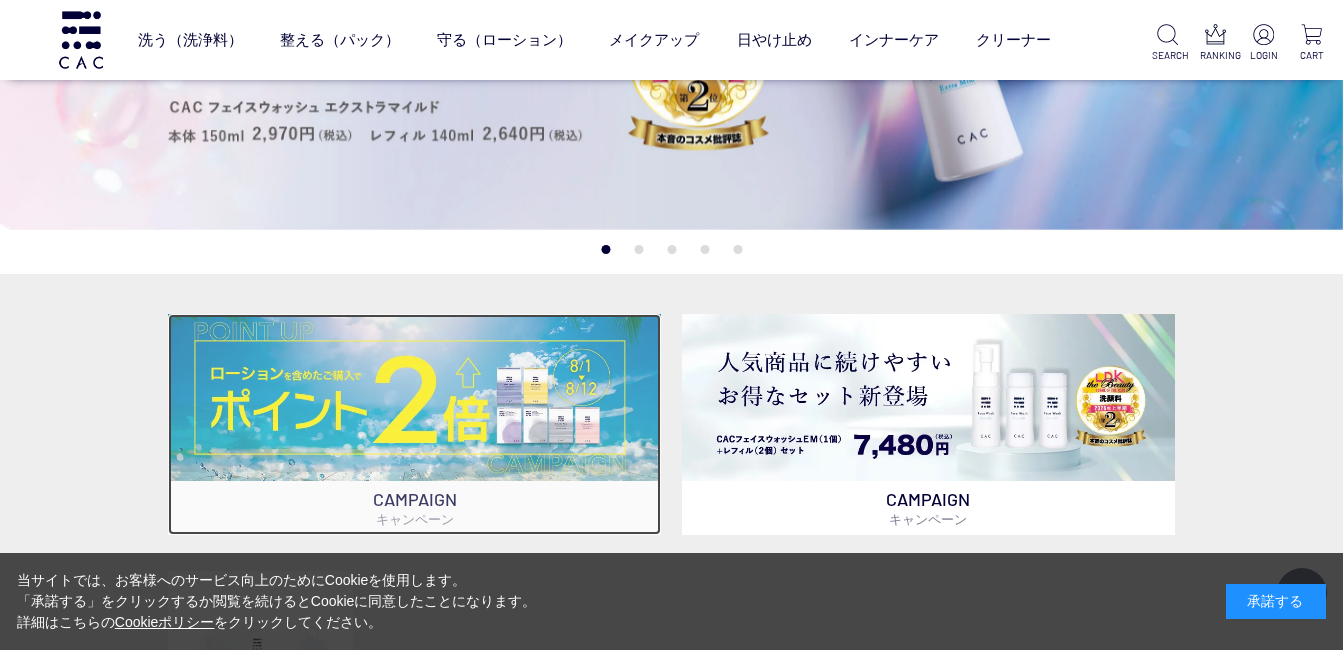 click at bounding box center [415, 397] 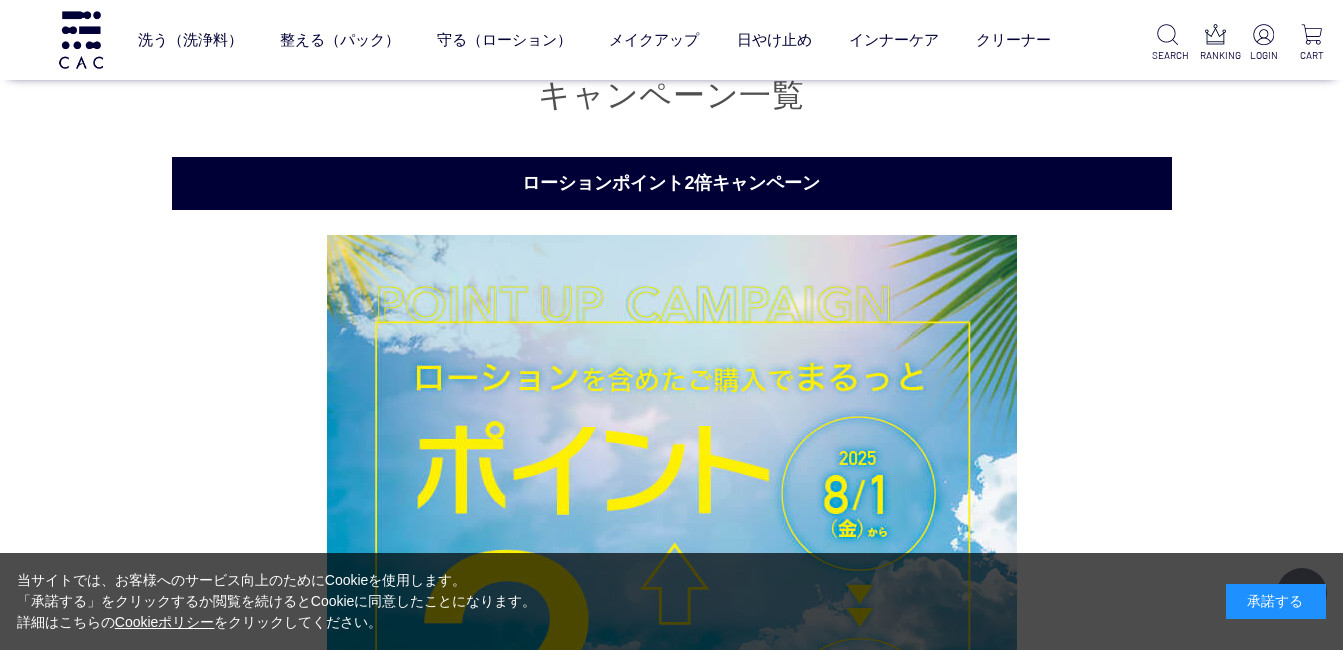 scroll, scrollTop: 288, scrollLeft: 0, axis: vertical 